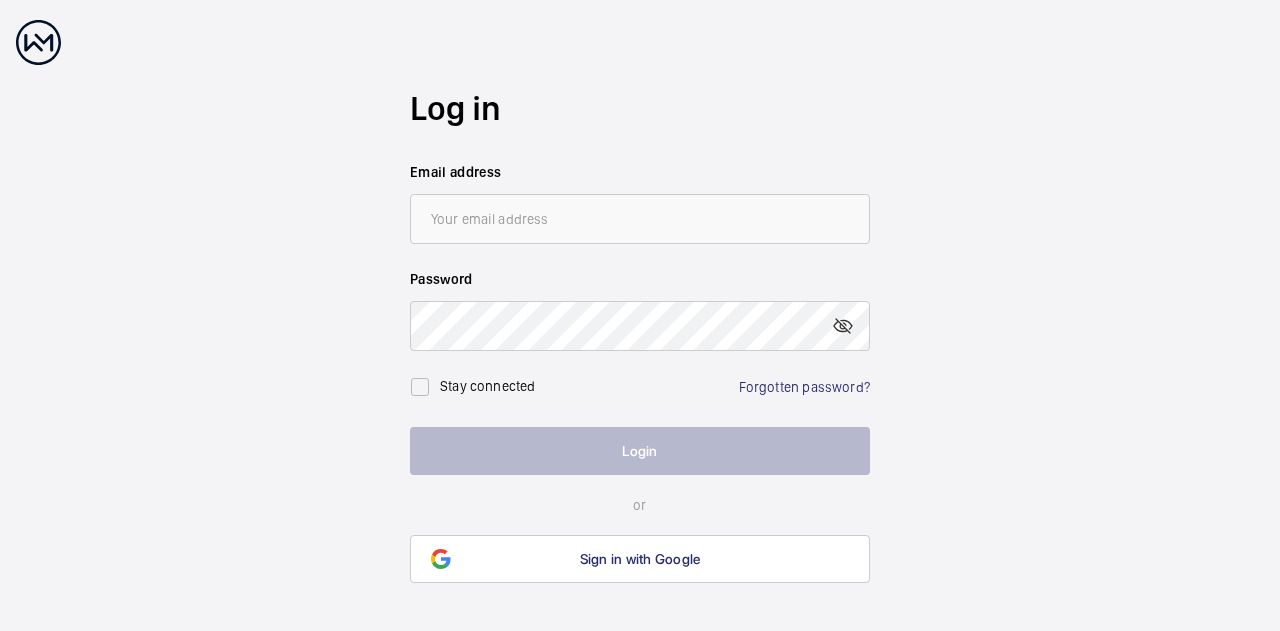scroll, scrollTop: 0, scrollLeft: 0, axis: both 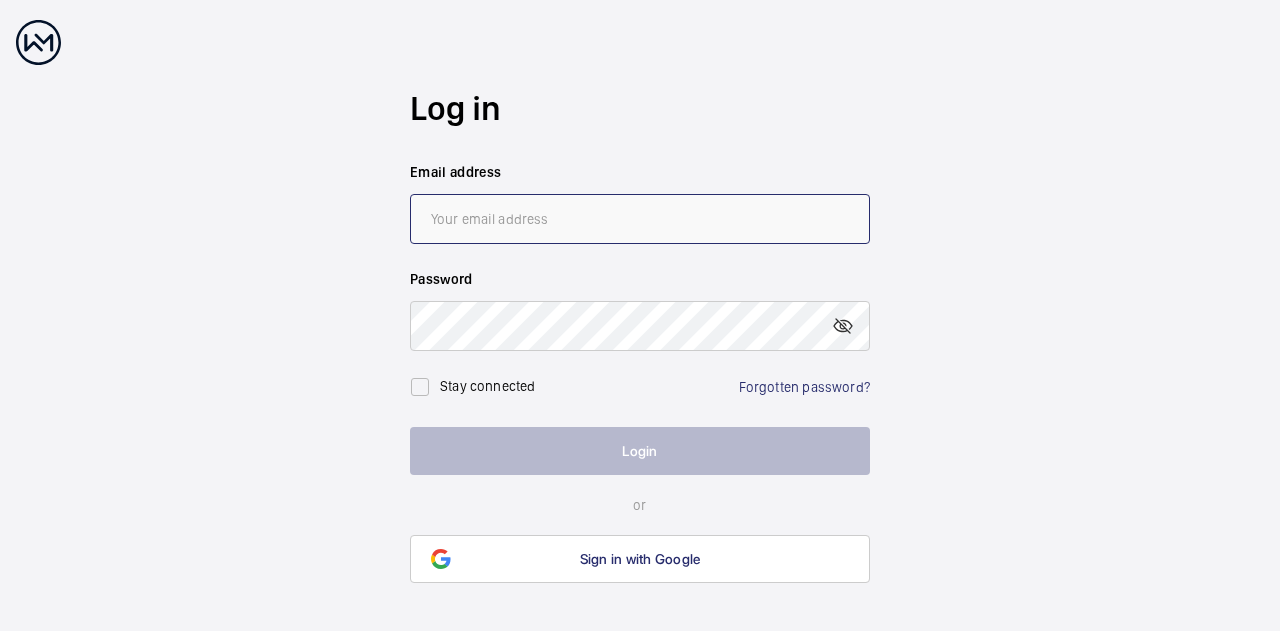 type on "luke.penfound@example.com" 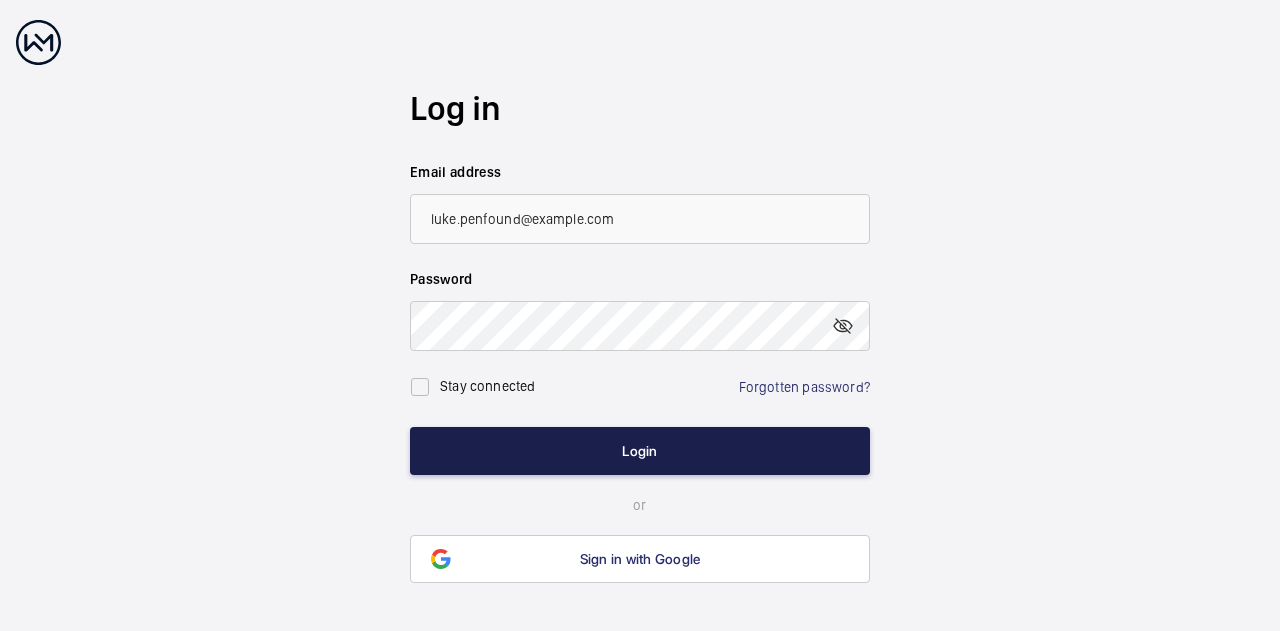 click on "Login" 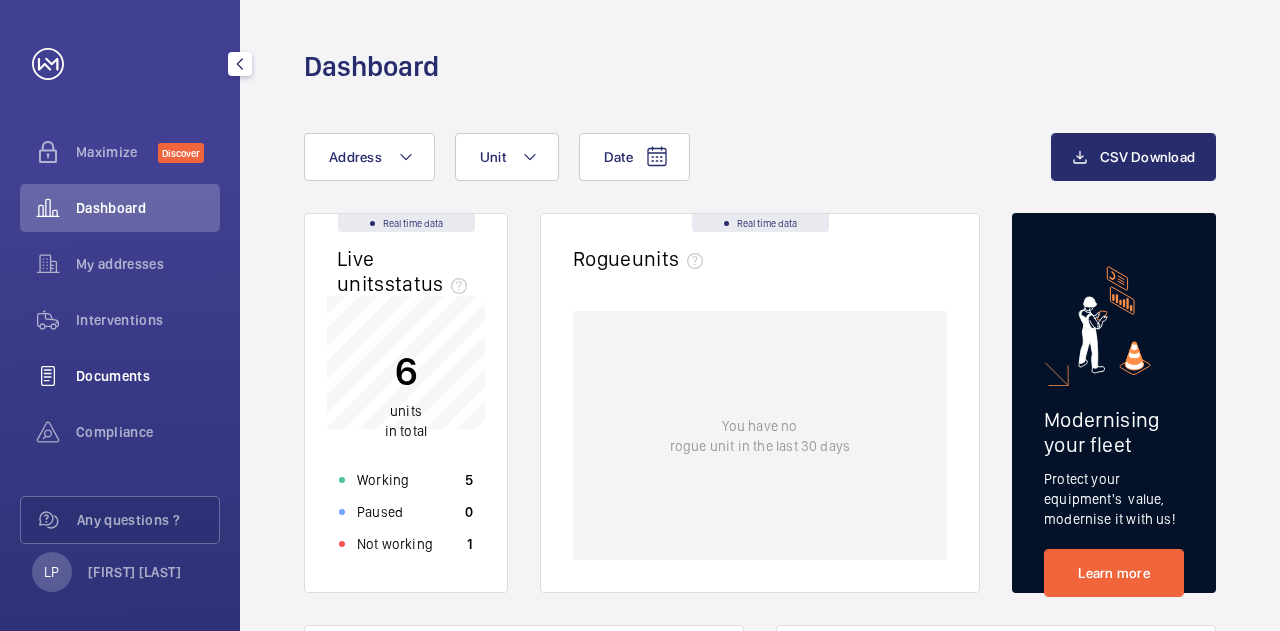 click on "Documents" 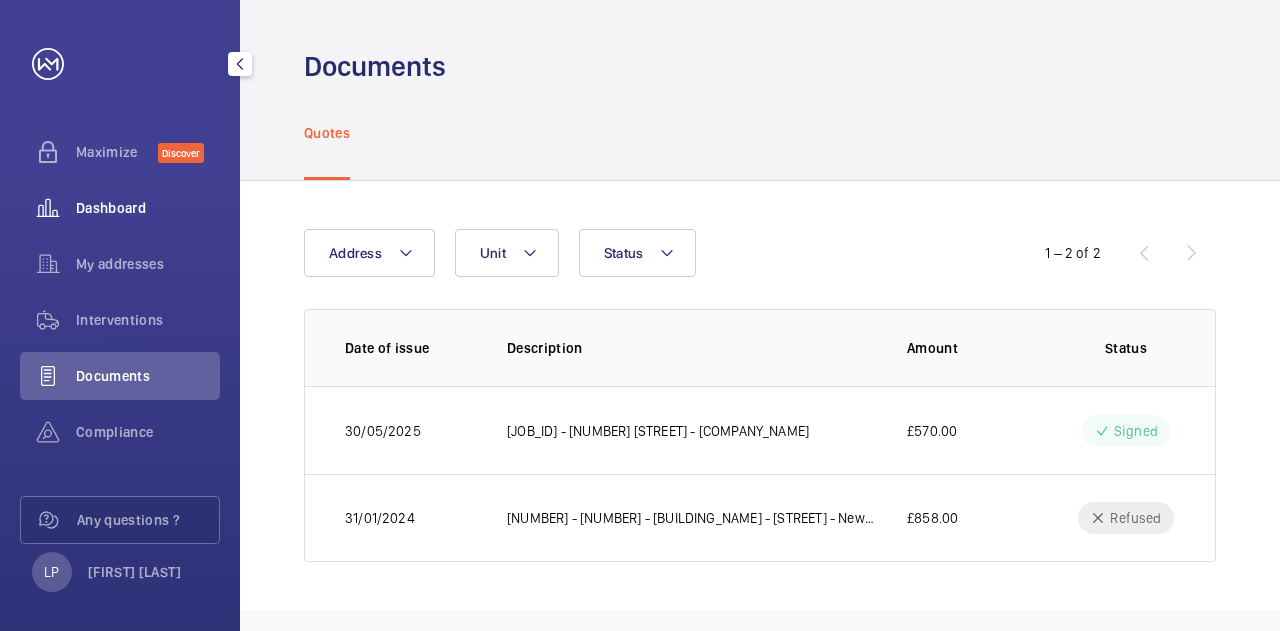 click on "Dashboard" 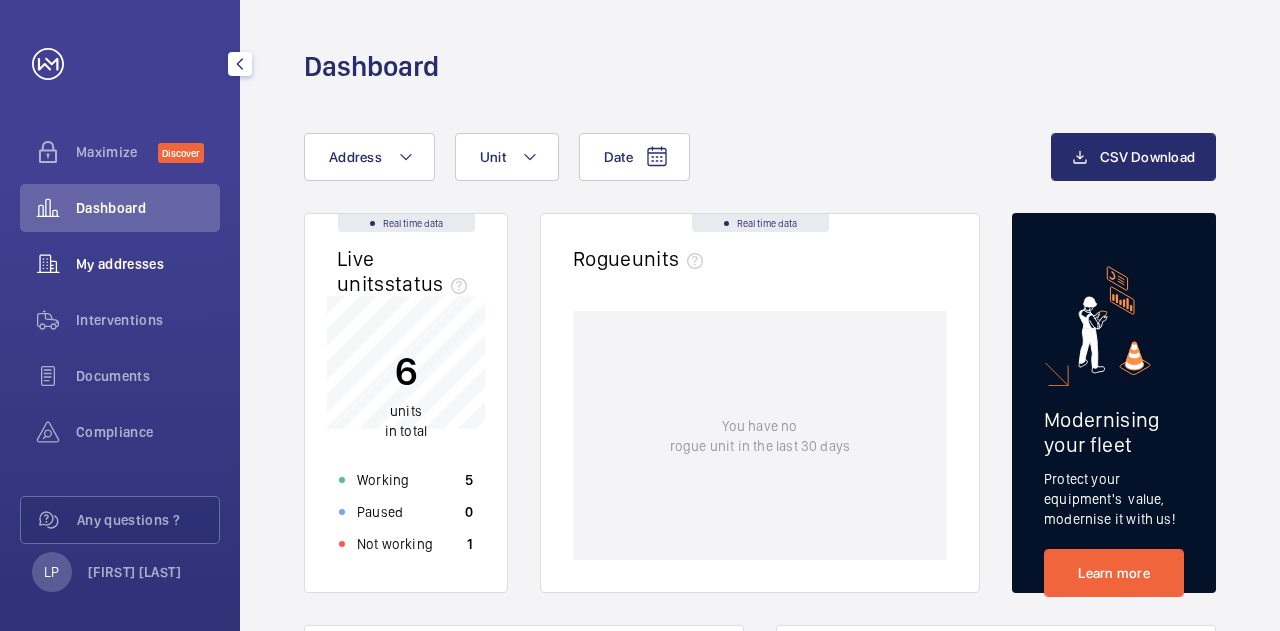 click on "My addresses" 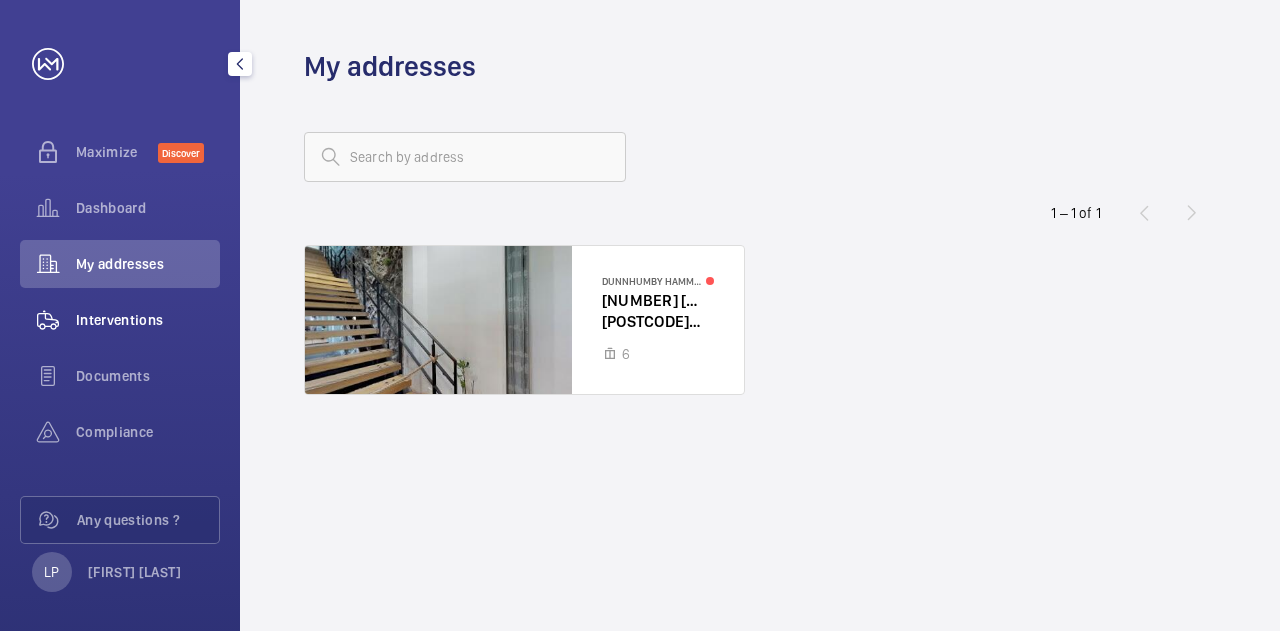 click on "Interventions" 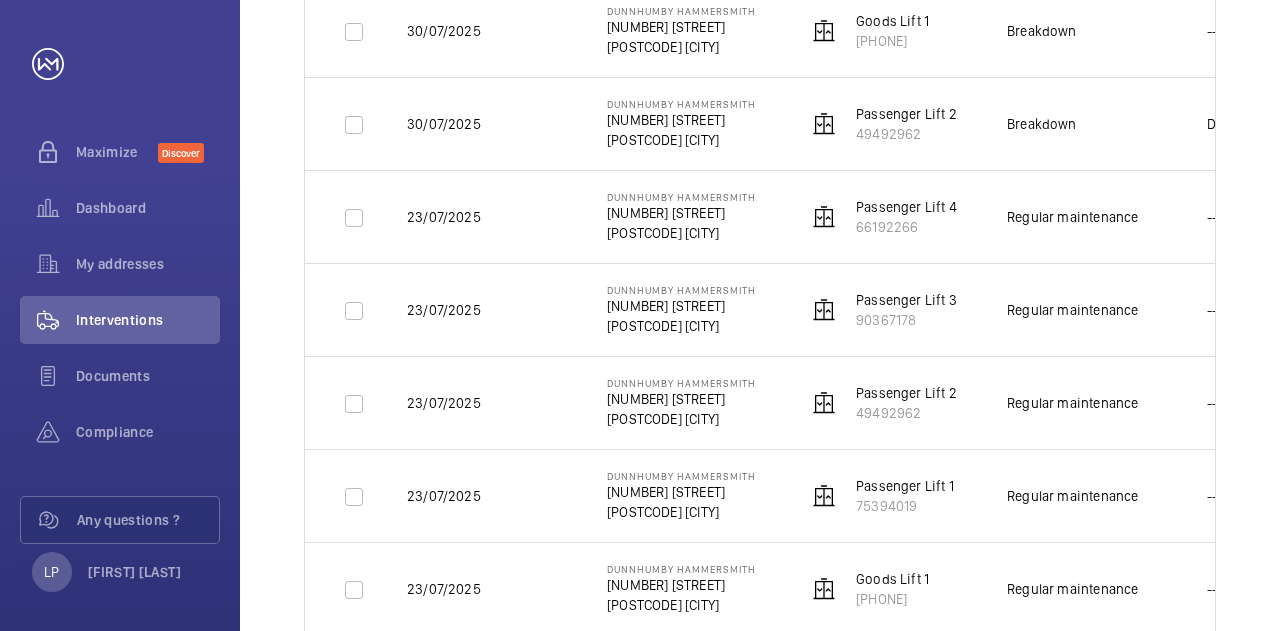 scroll, scrollTop: 500, scrollLeft: 0, axis: vertical 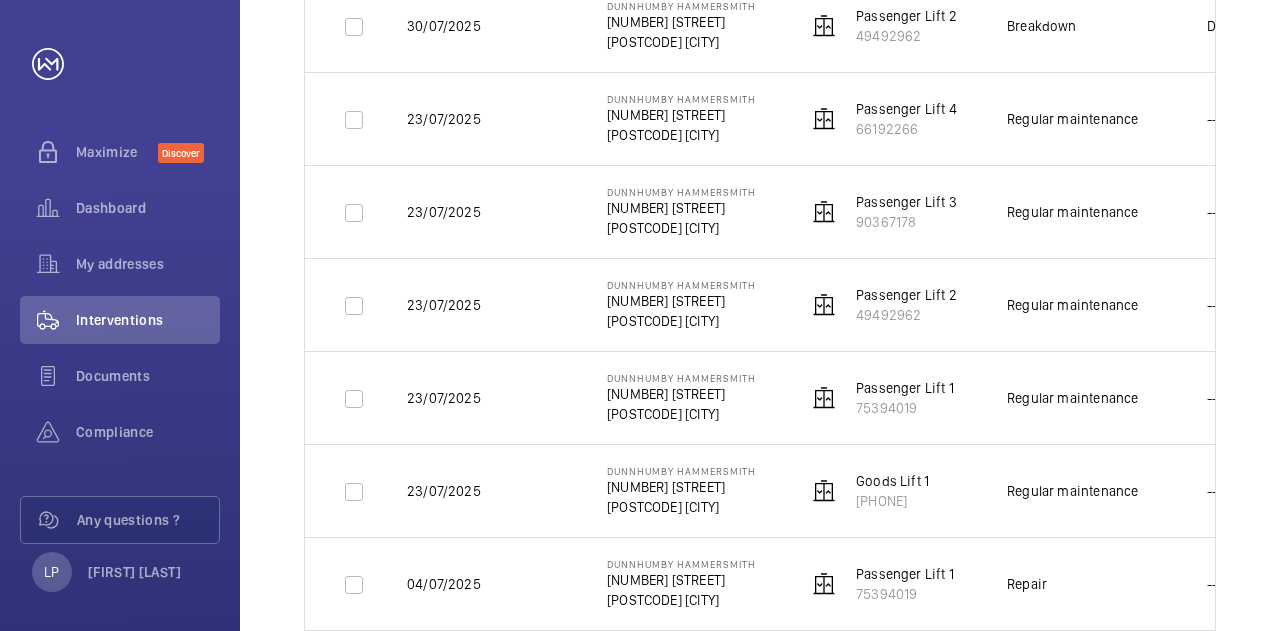 click on "Regular maintenance" 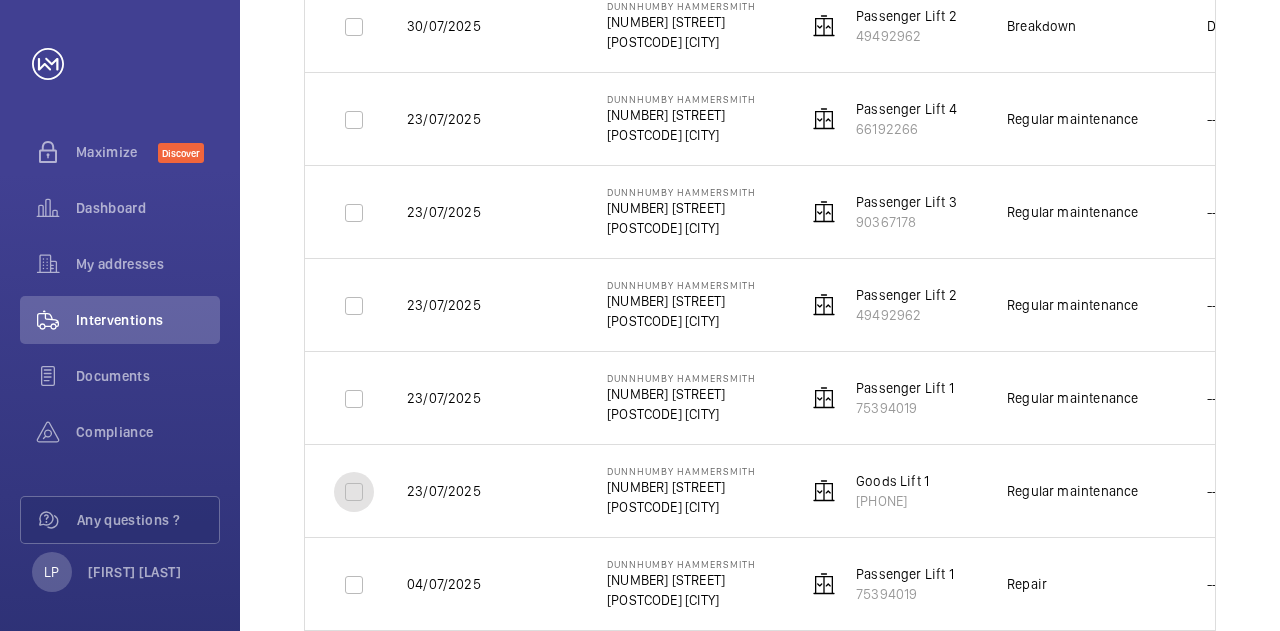 click at bounding box center [354, 492] 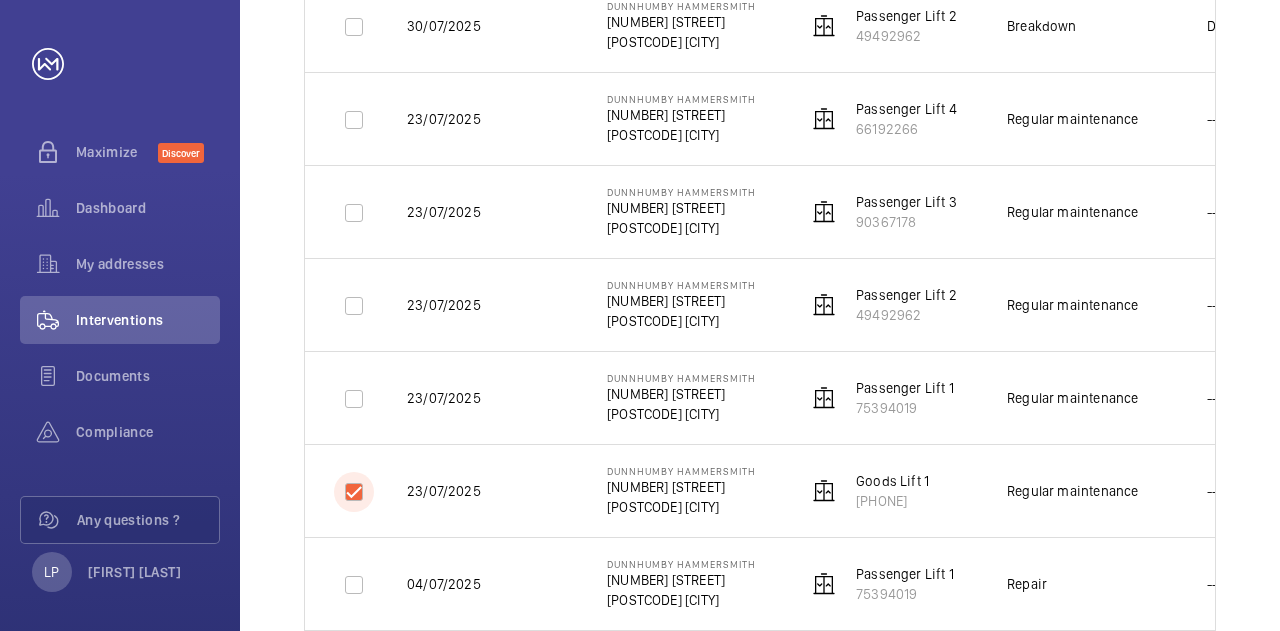 checkbox on "true" 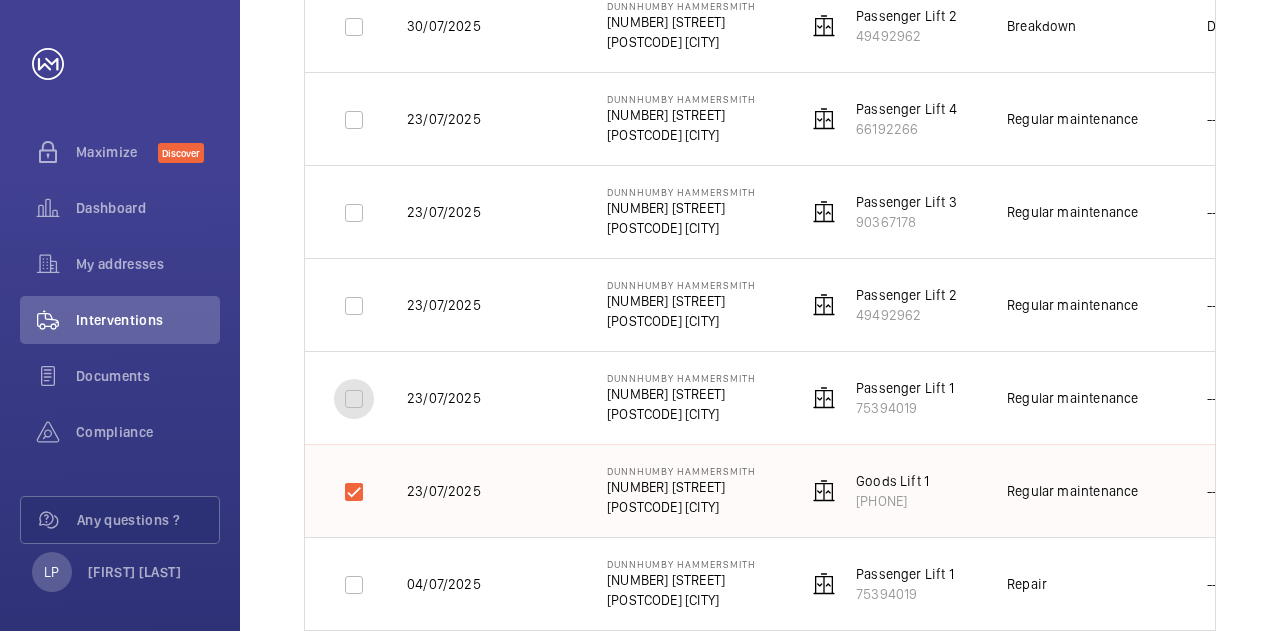drag, startPoint x: 354, startPoint y: 402, endPoint x: 355, endPoint y: 388, distance: 14.035668 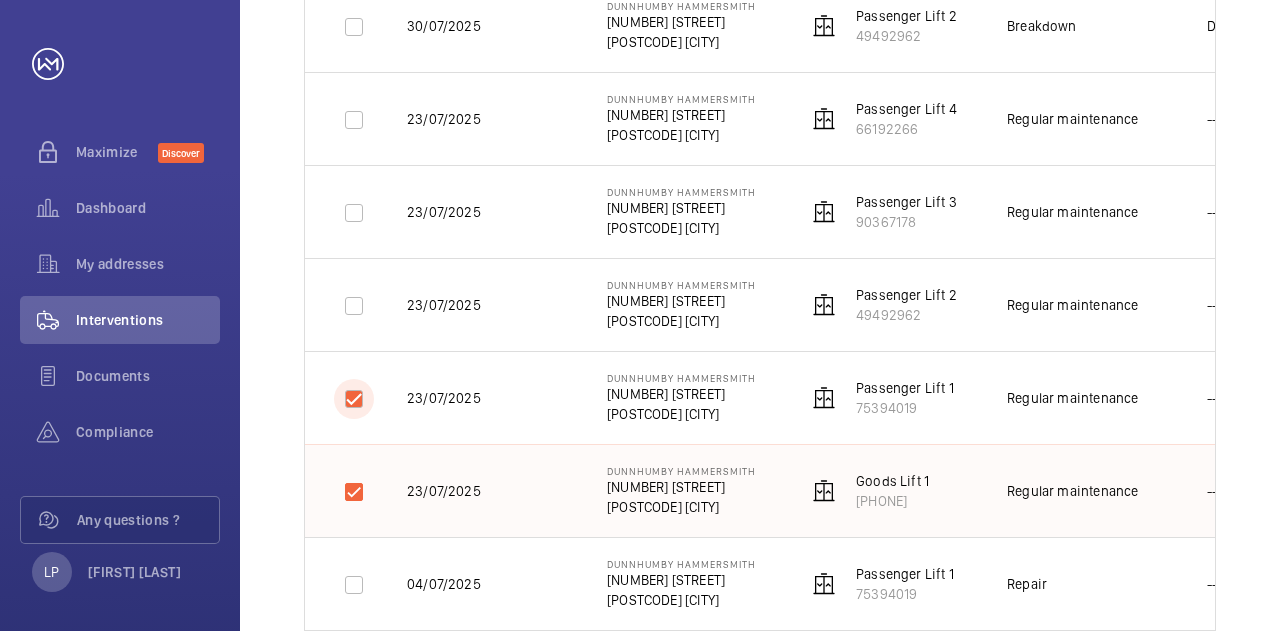 checkbox on "true" 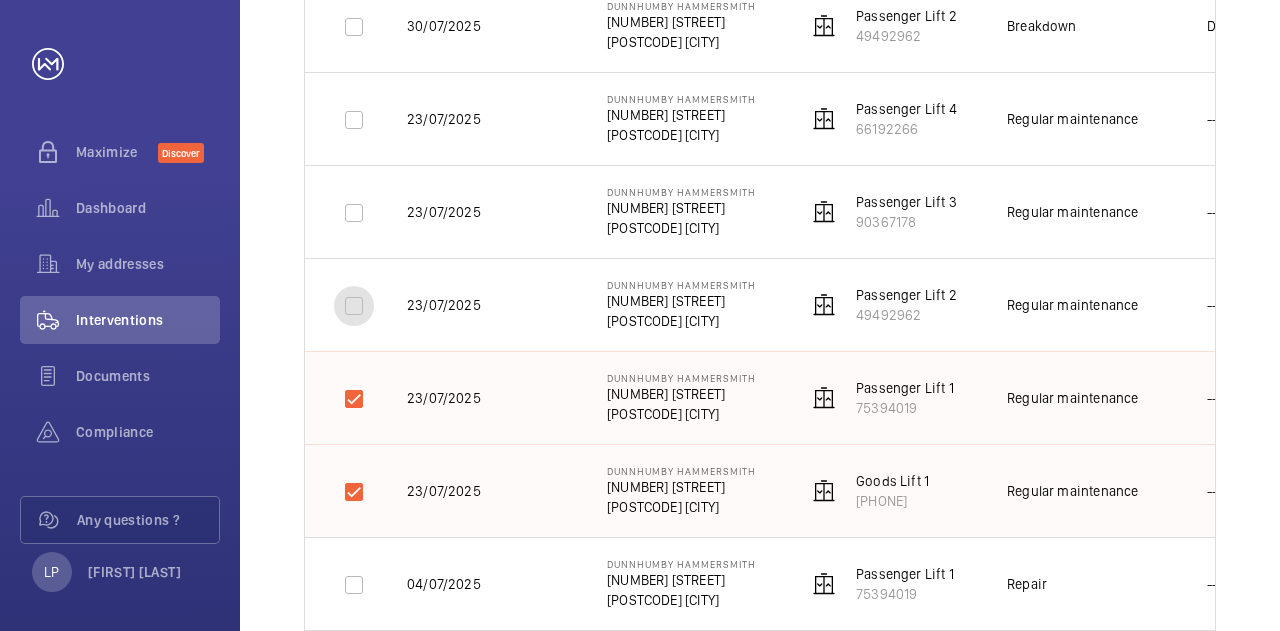 click at bounding box center [354, 306] 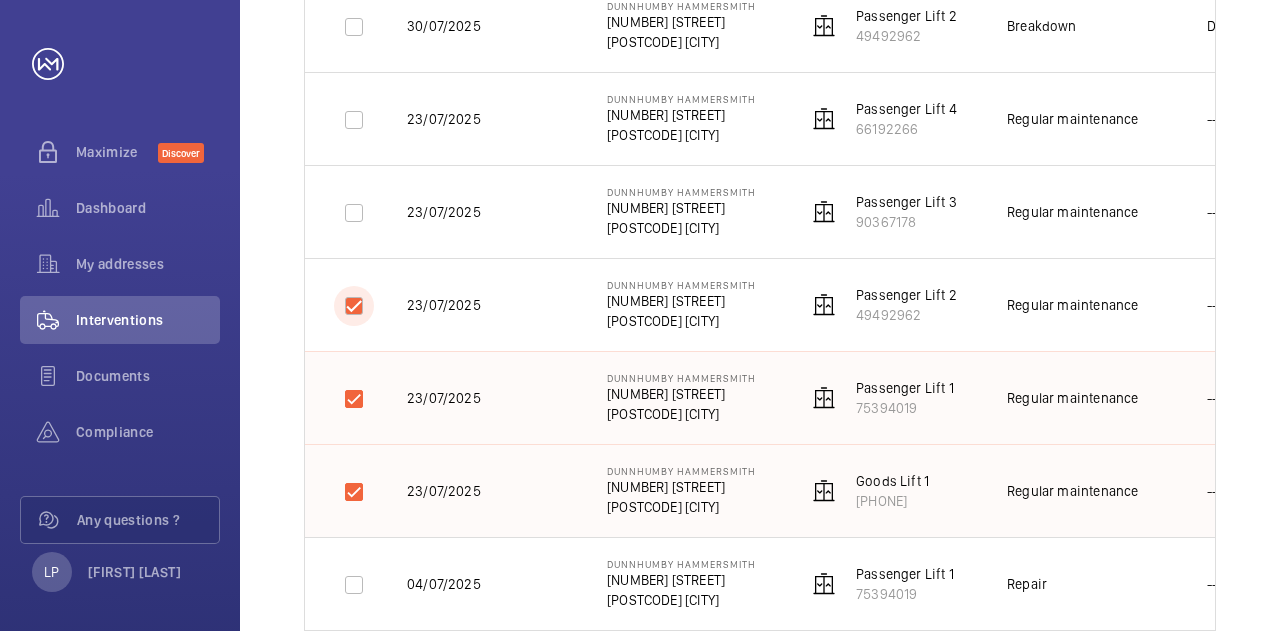 checkbox on "true" 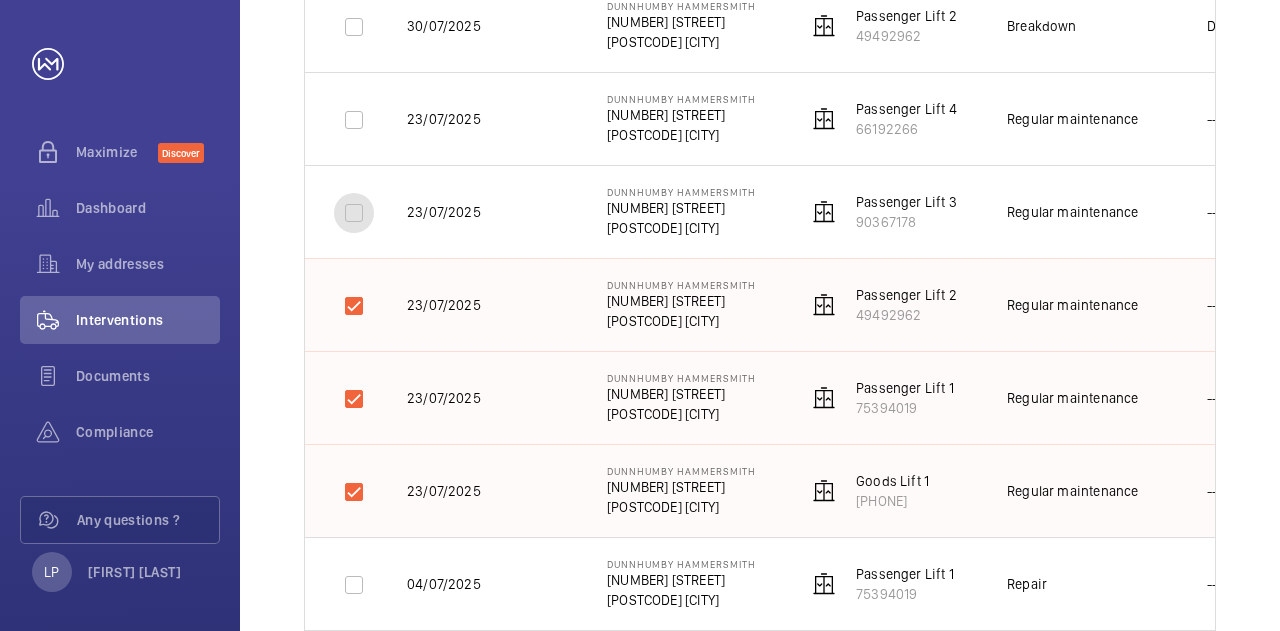 click at bounding box center [354, 213] 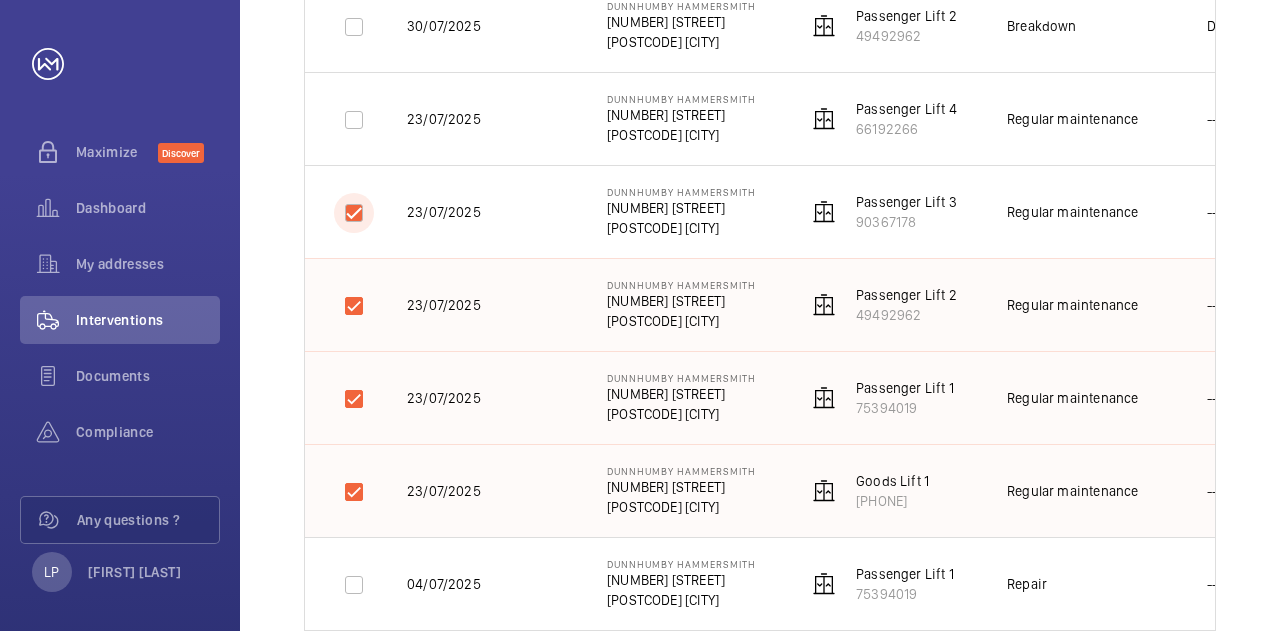 checkbox on "true" 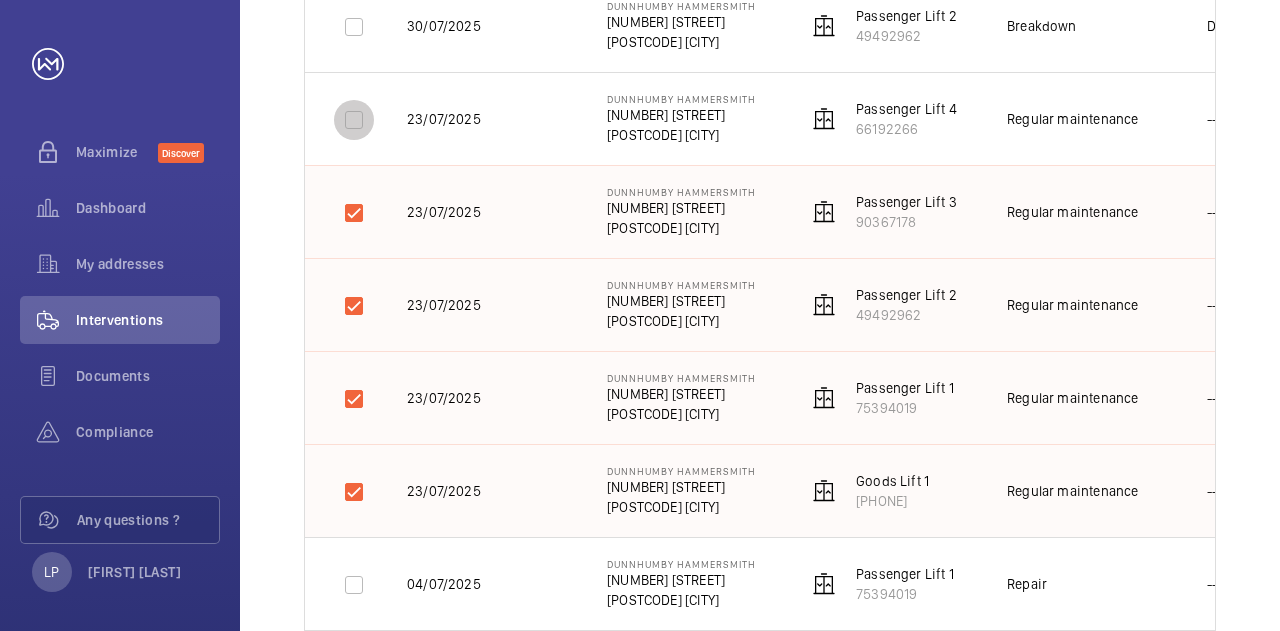 click at bounding box center [354, 120] 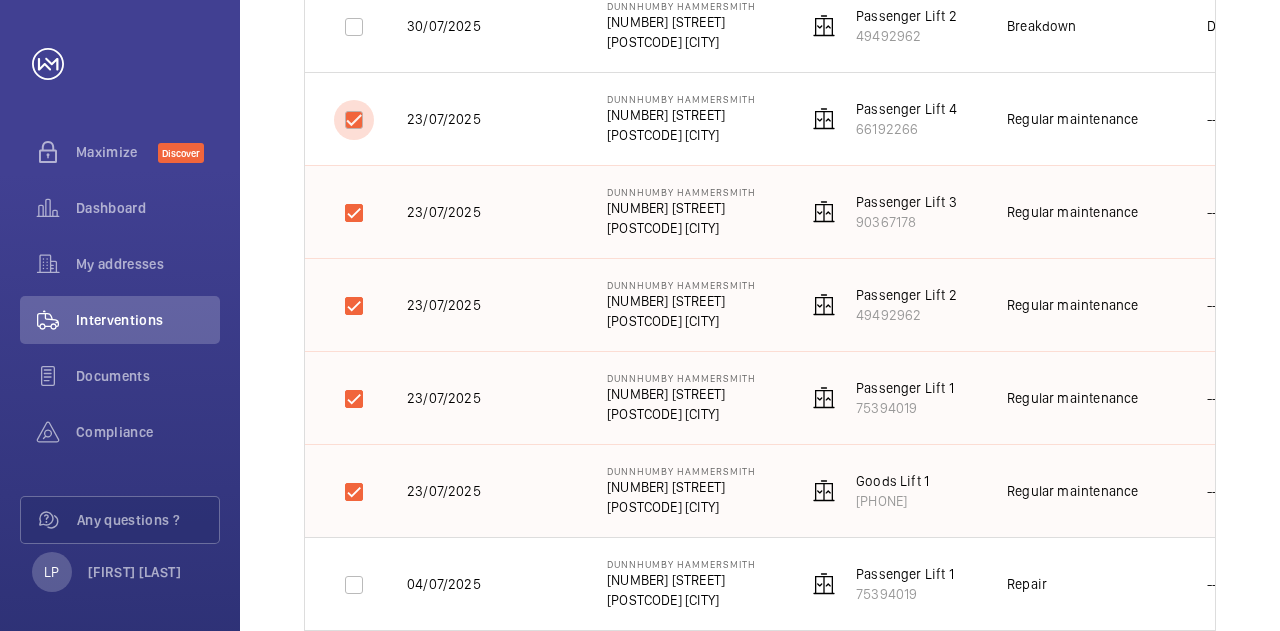 checkbox on "true" 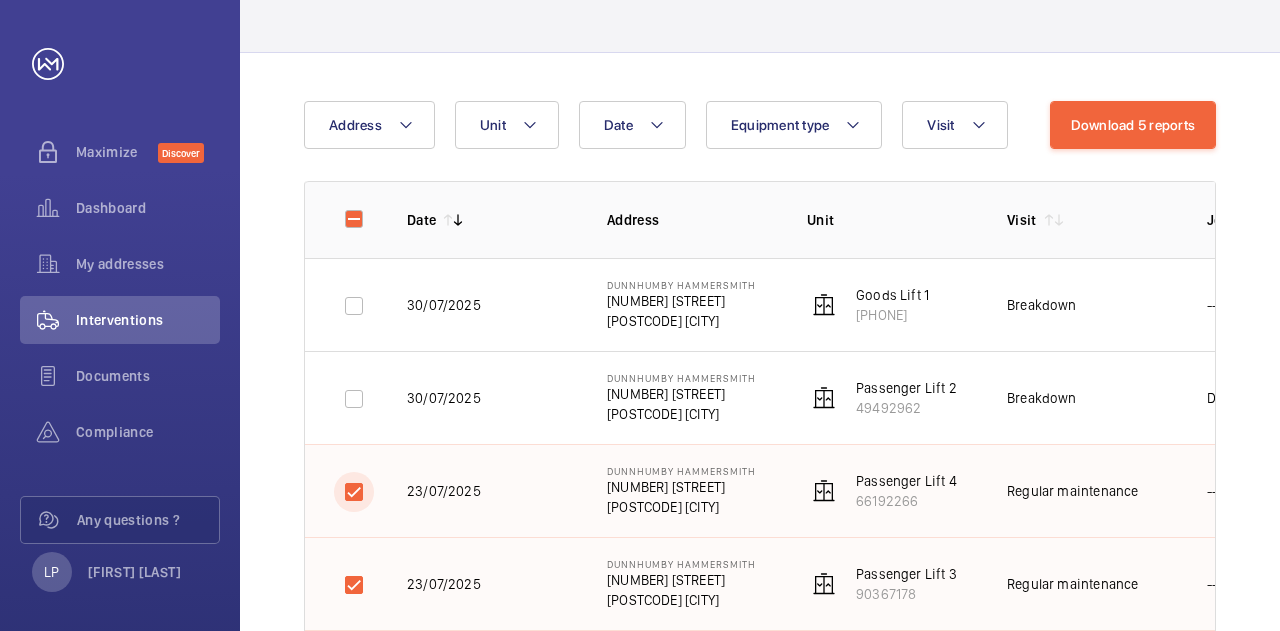 scroll, scrollTop: 100, scrollLeft: 0, axis: vertical 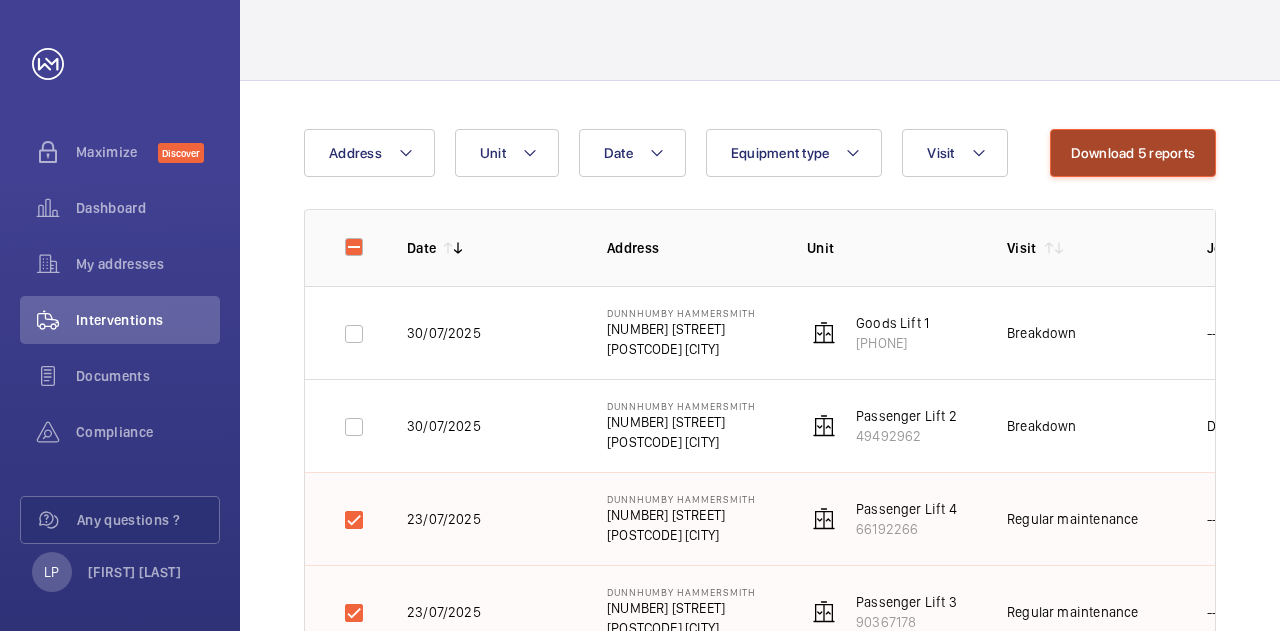 click on "Download 5 reports" 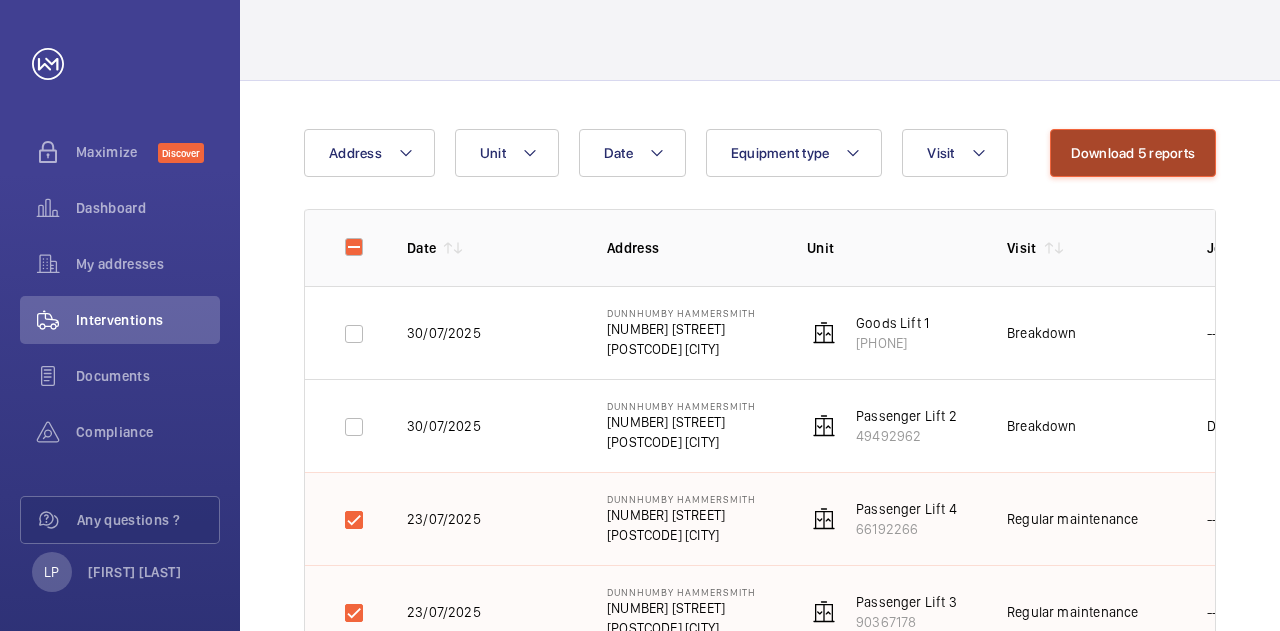 click on "Download 5 reports" 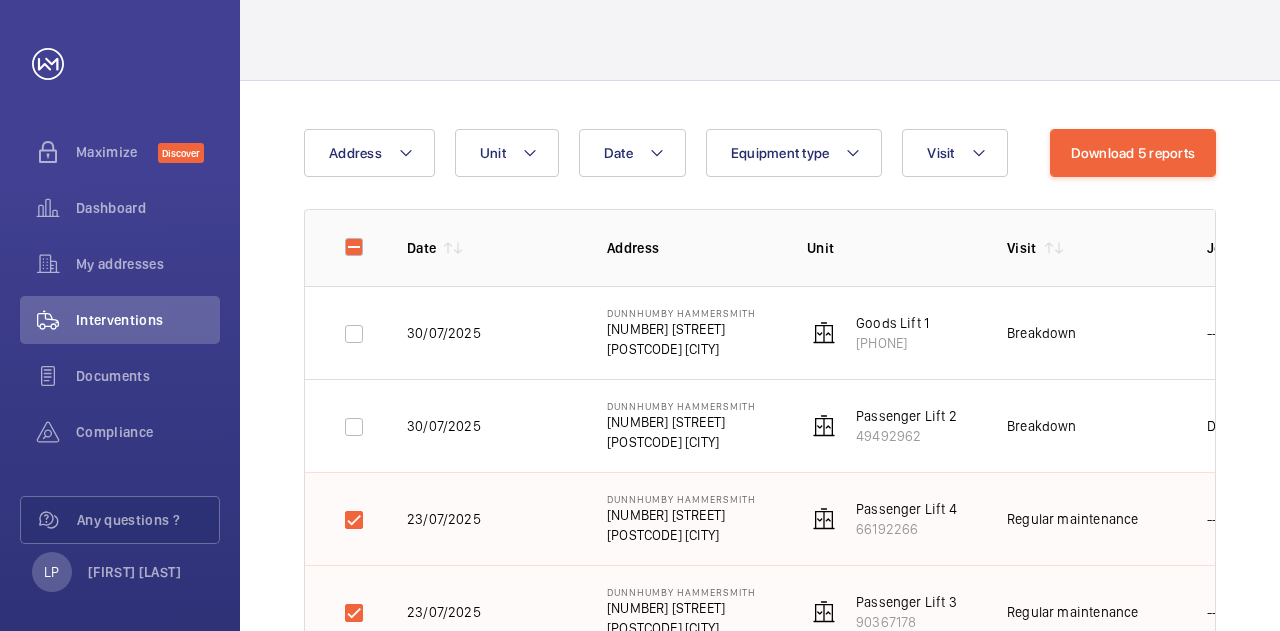 click 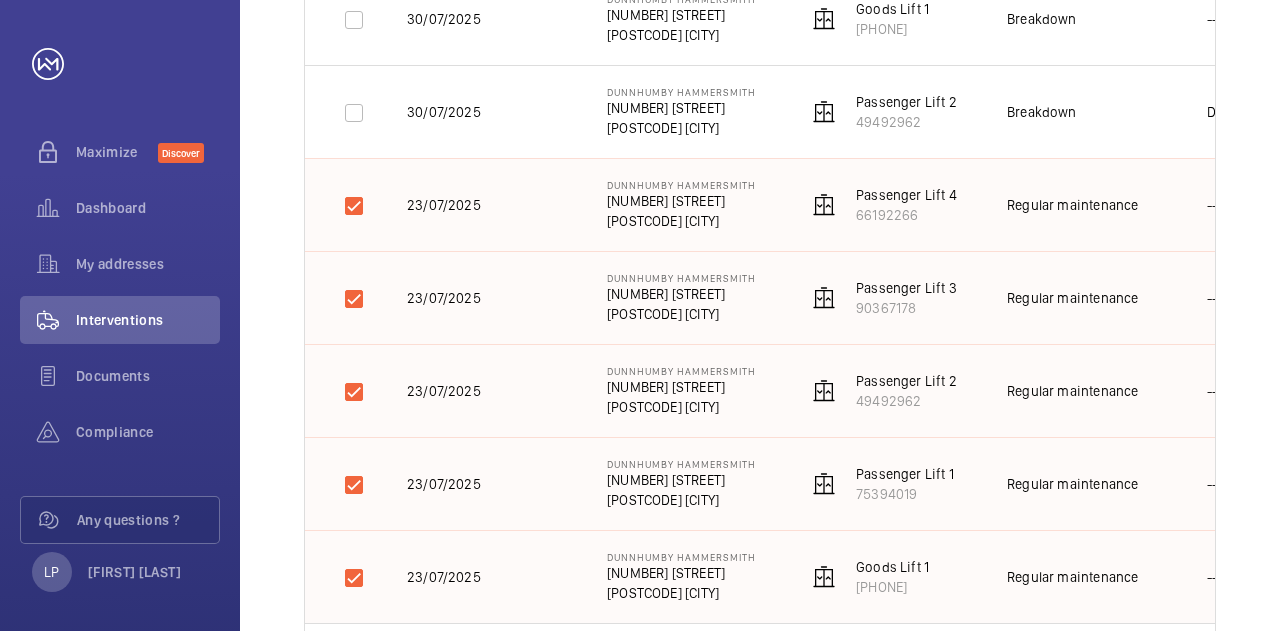 scroll, scrollTop: 500, scrollLeft: 0, axis: vertical 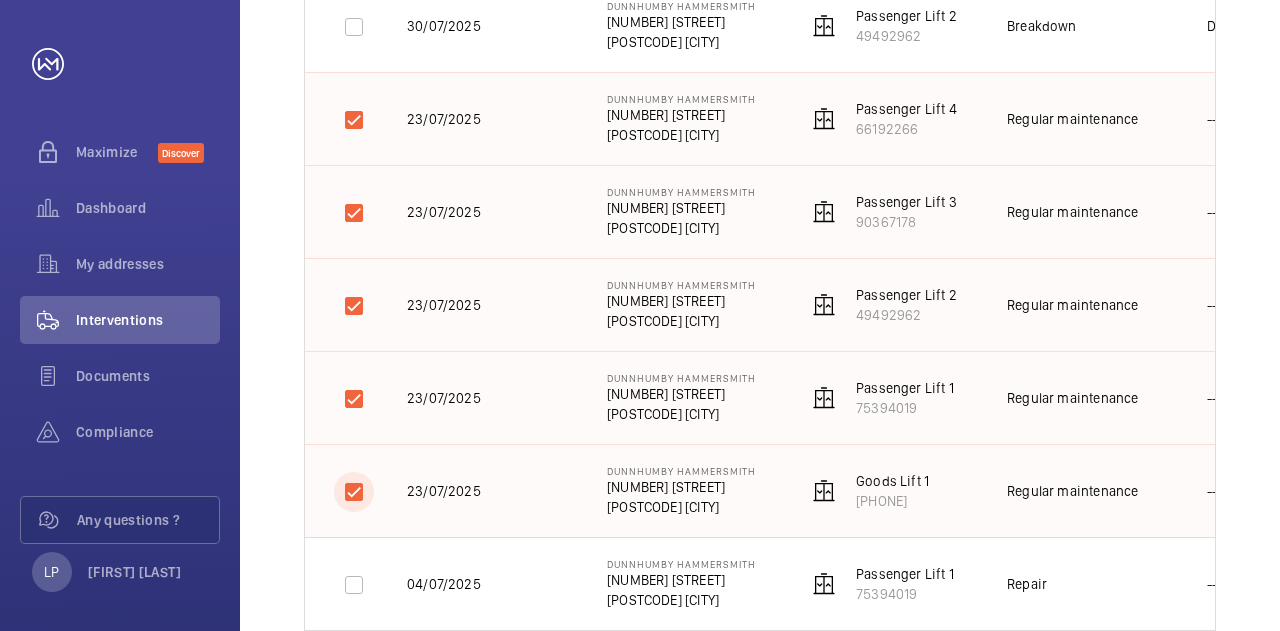 click at bounding box center [354, 492] 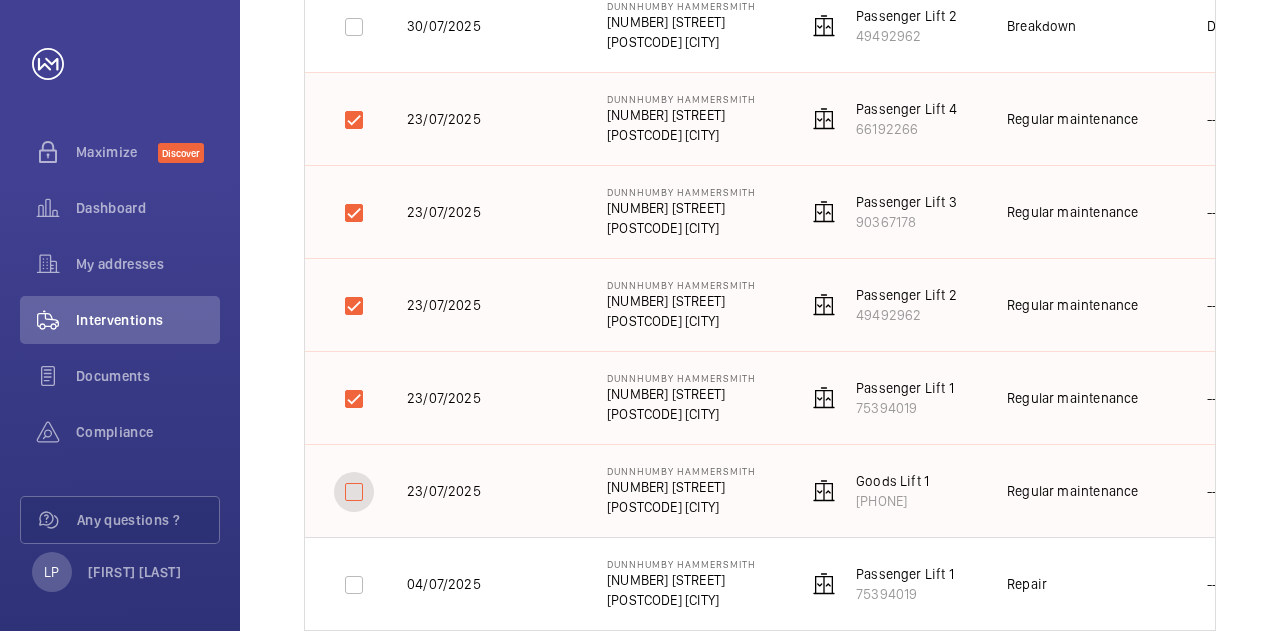 checkbox on "false" 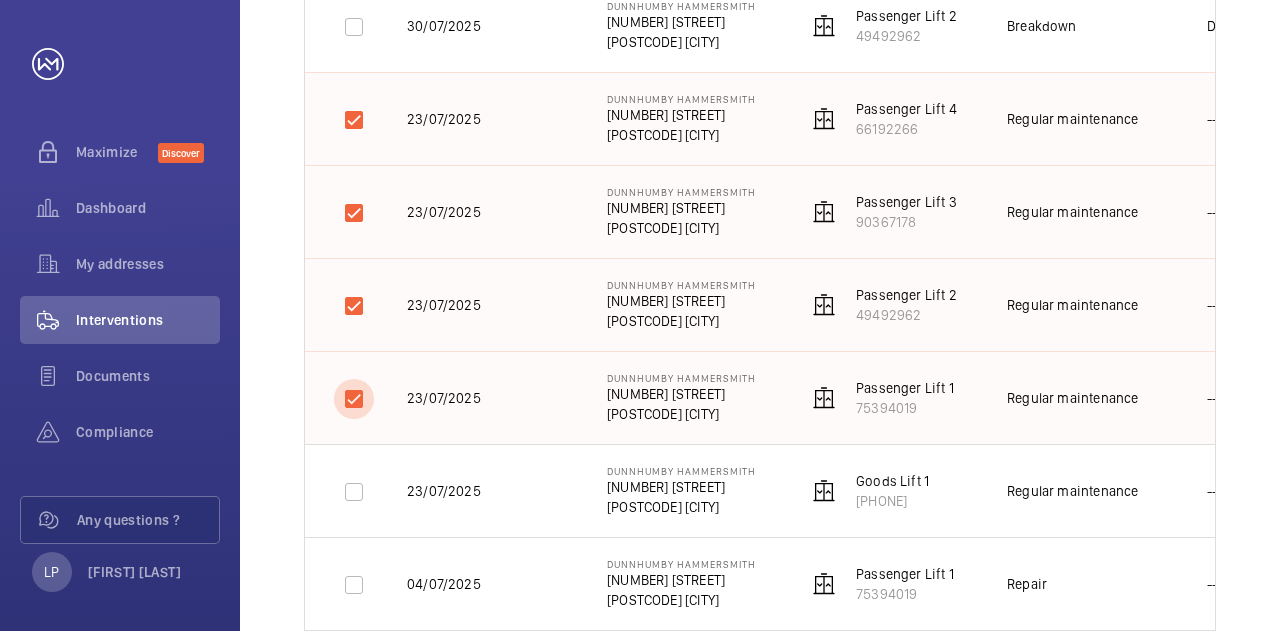 click at bounding box center (354, 399) 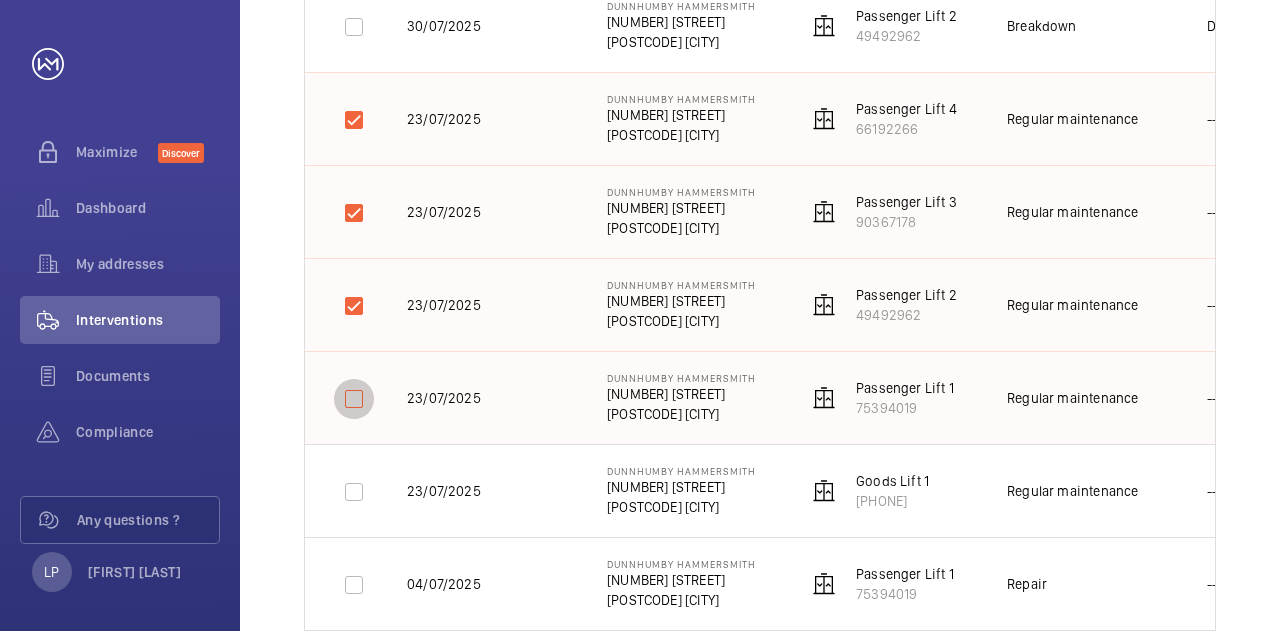 checkbox on "false" 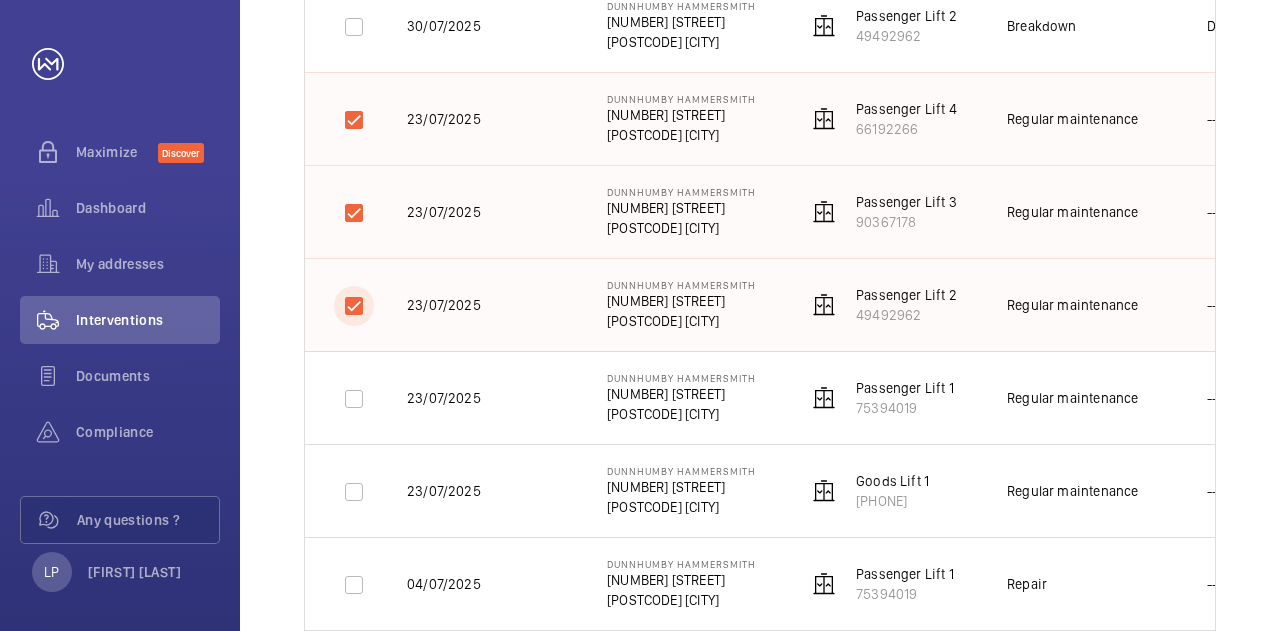 click at bounding box center [354, 306] 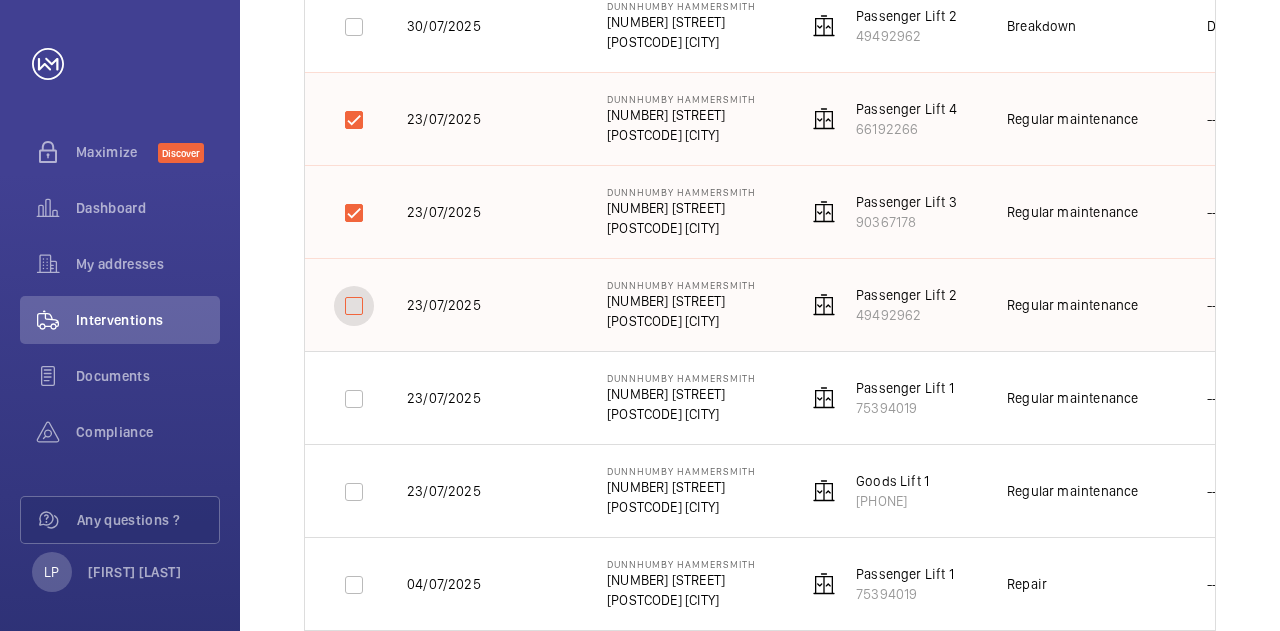 checkbox on "false" 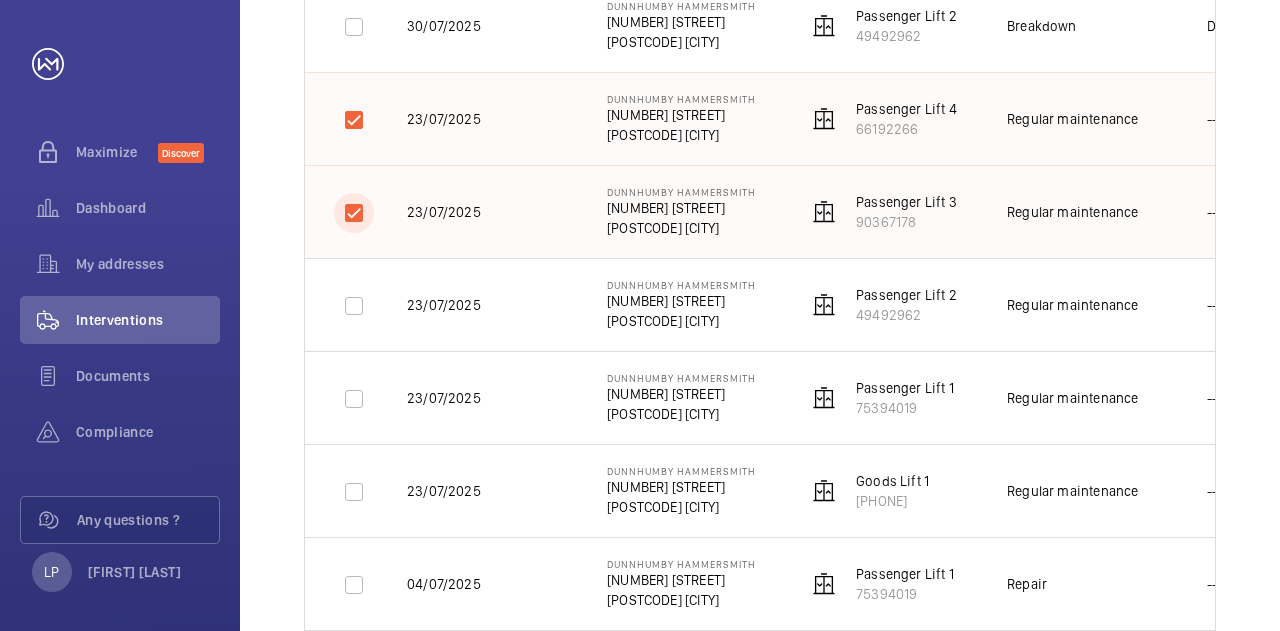 click at bounding box center (354, 213) 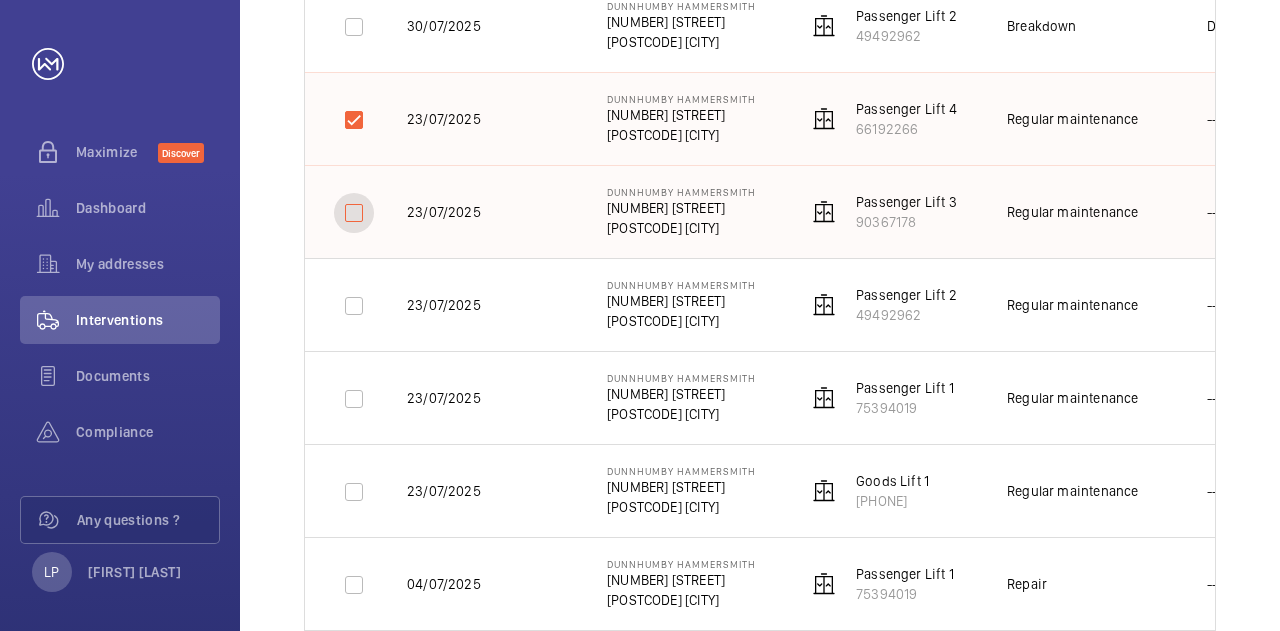 checkbox on "false" 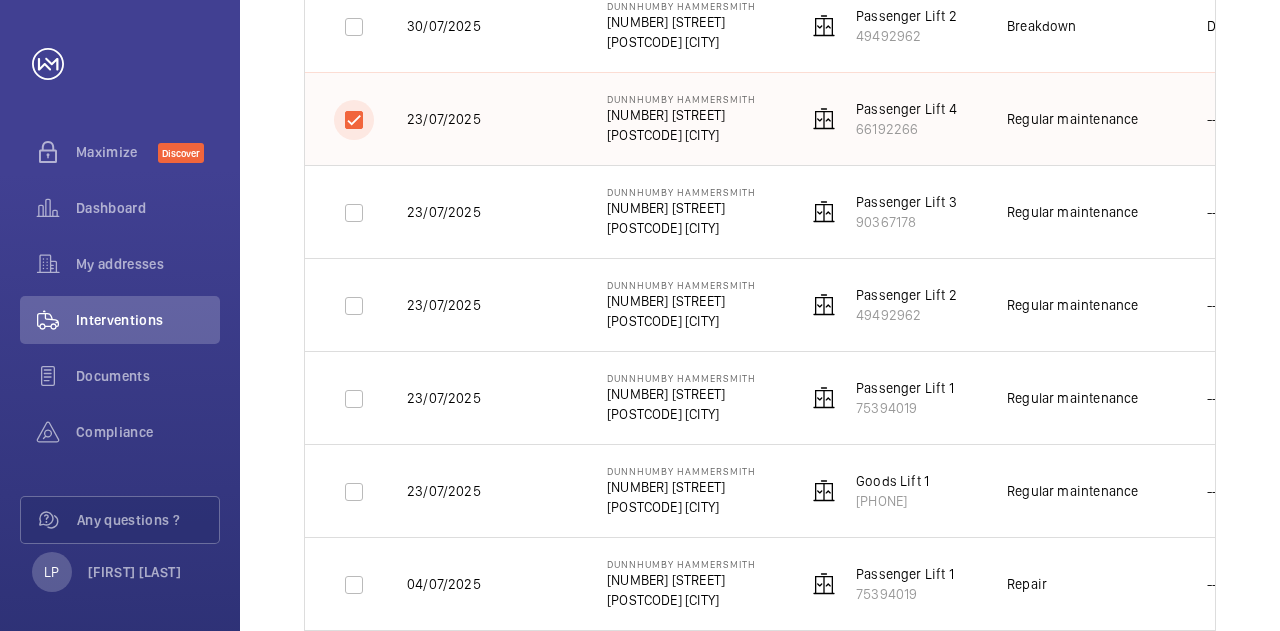 click at bounding box center (354, 120) 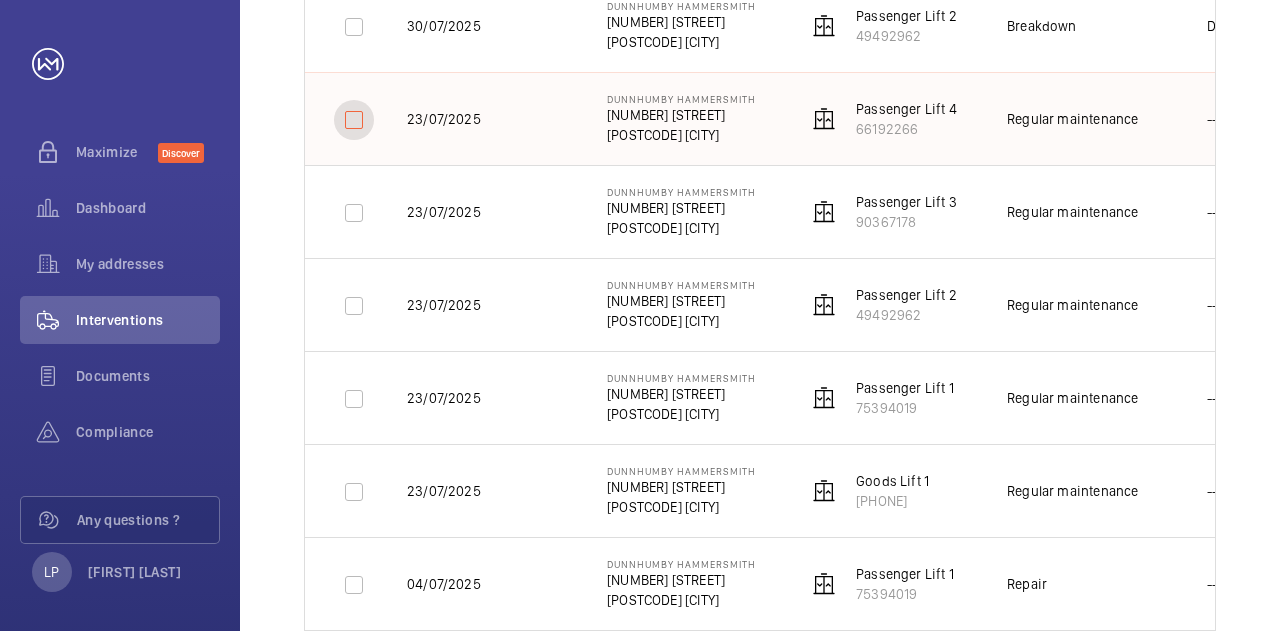 checkbox on "false" 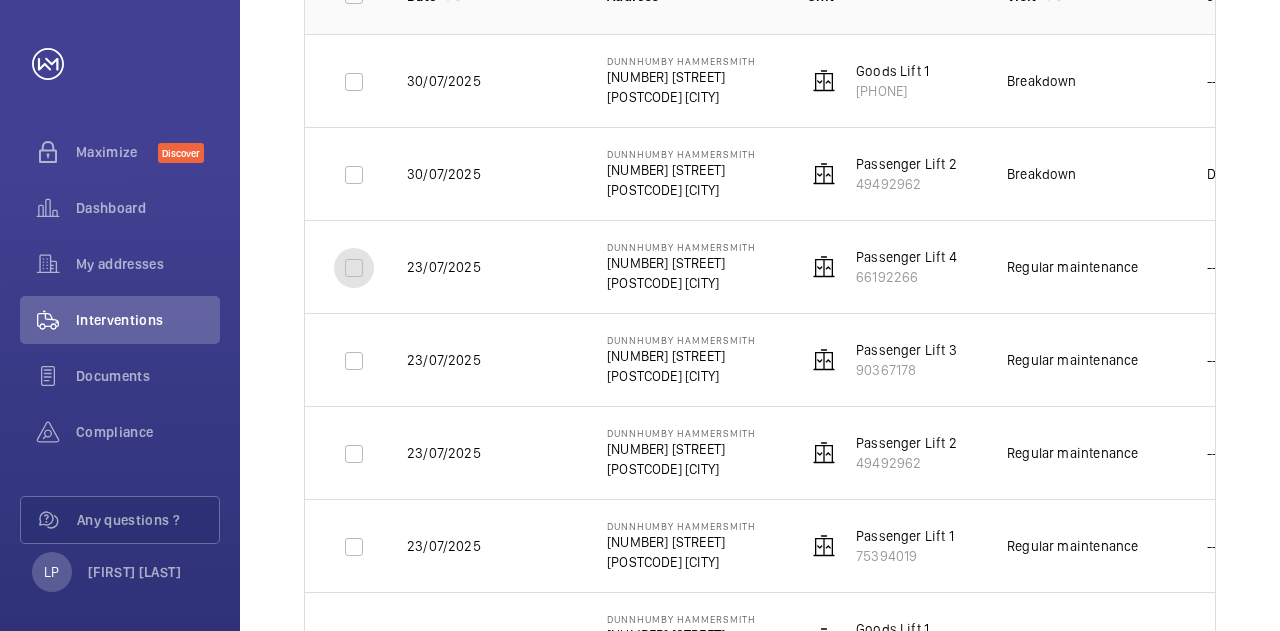 scroll, scrollTop: 0, scrollLeft: 0, axis: both 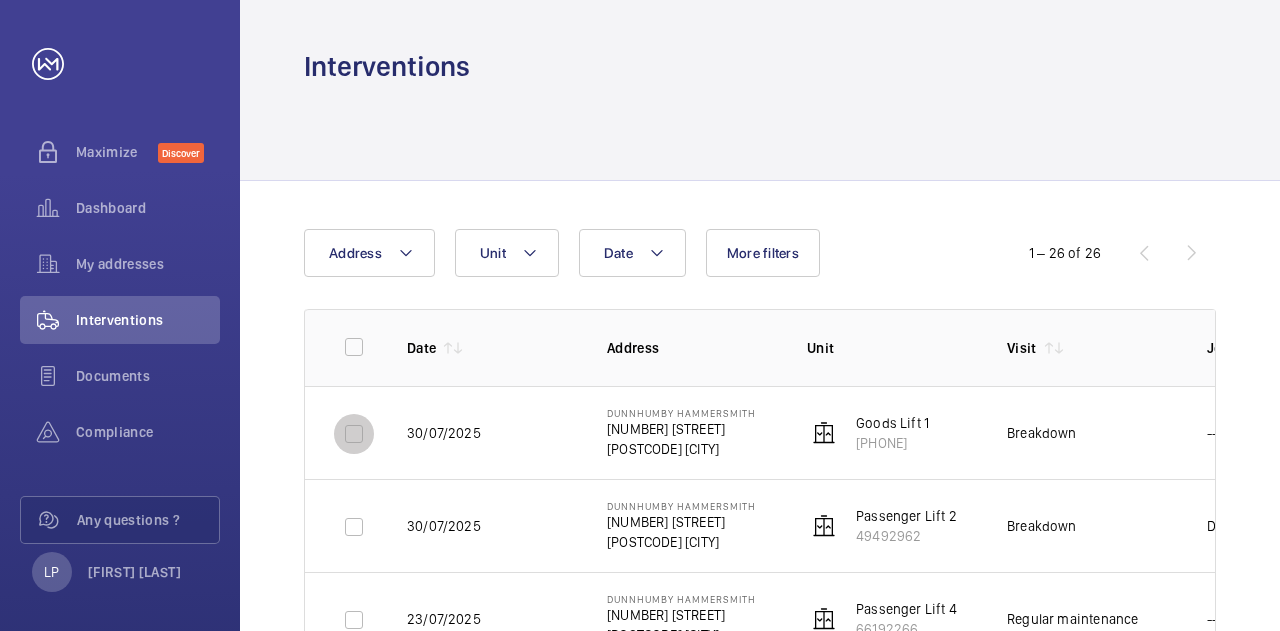 click at bounding box center (354, 434) 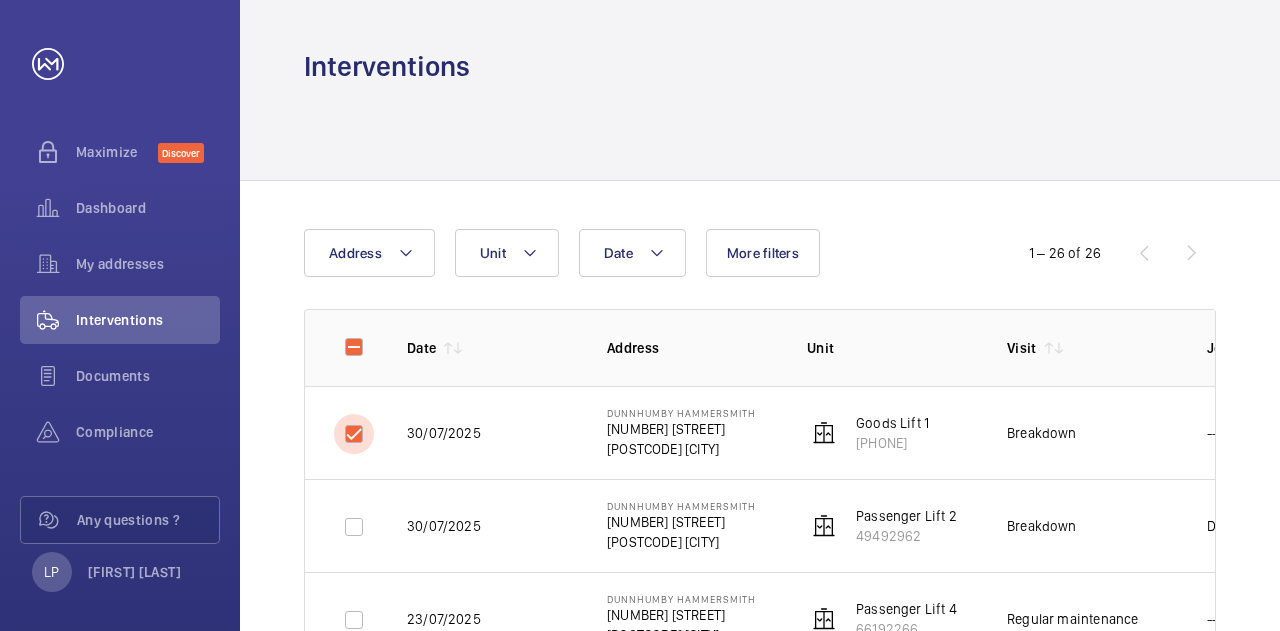 checkbox on "true" 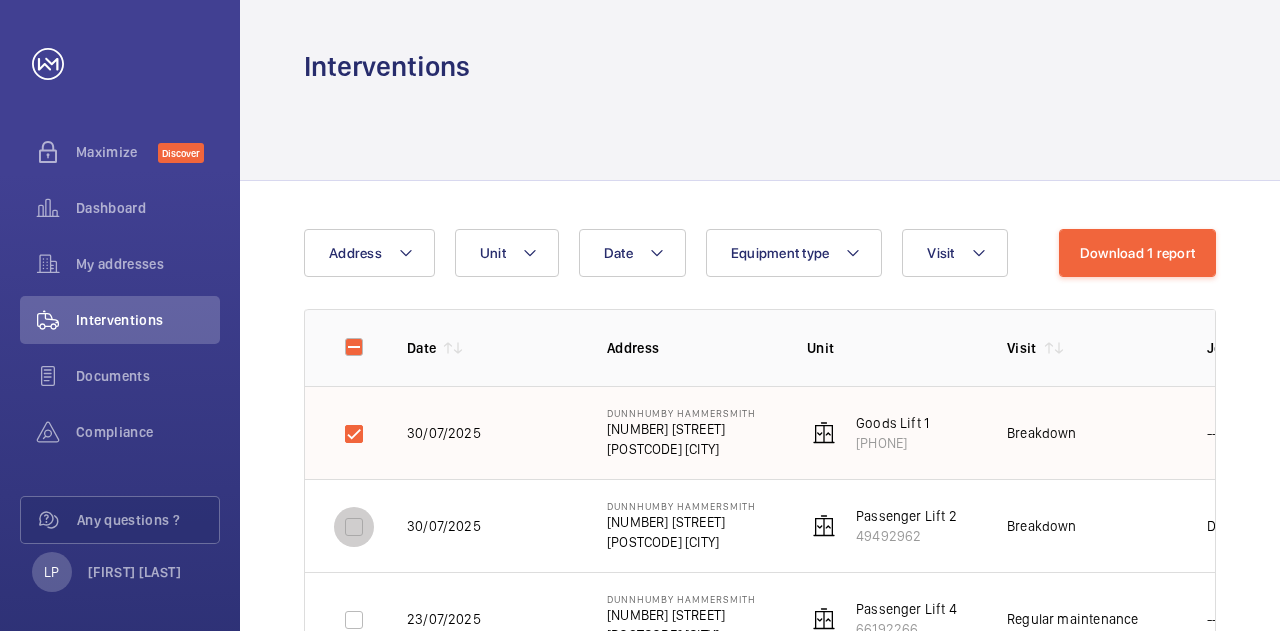 click at bounding box center (354, 527) 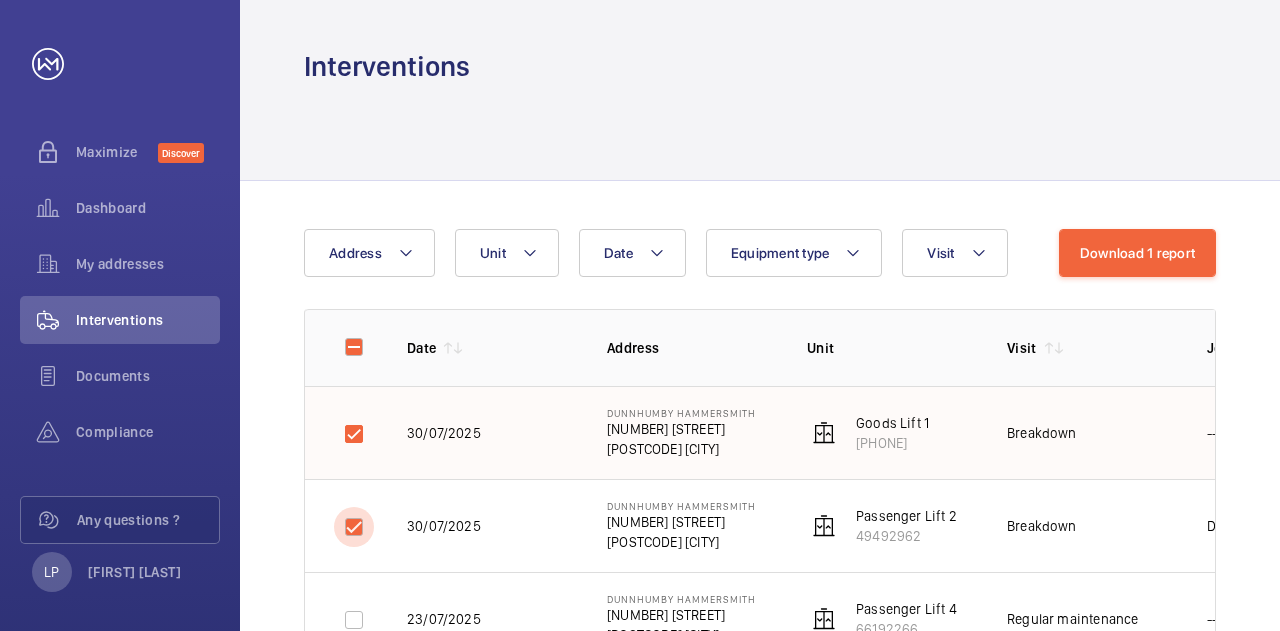 checkbox on "true" 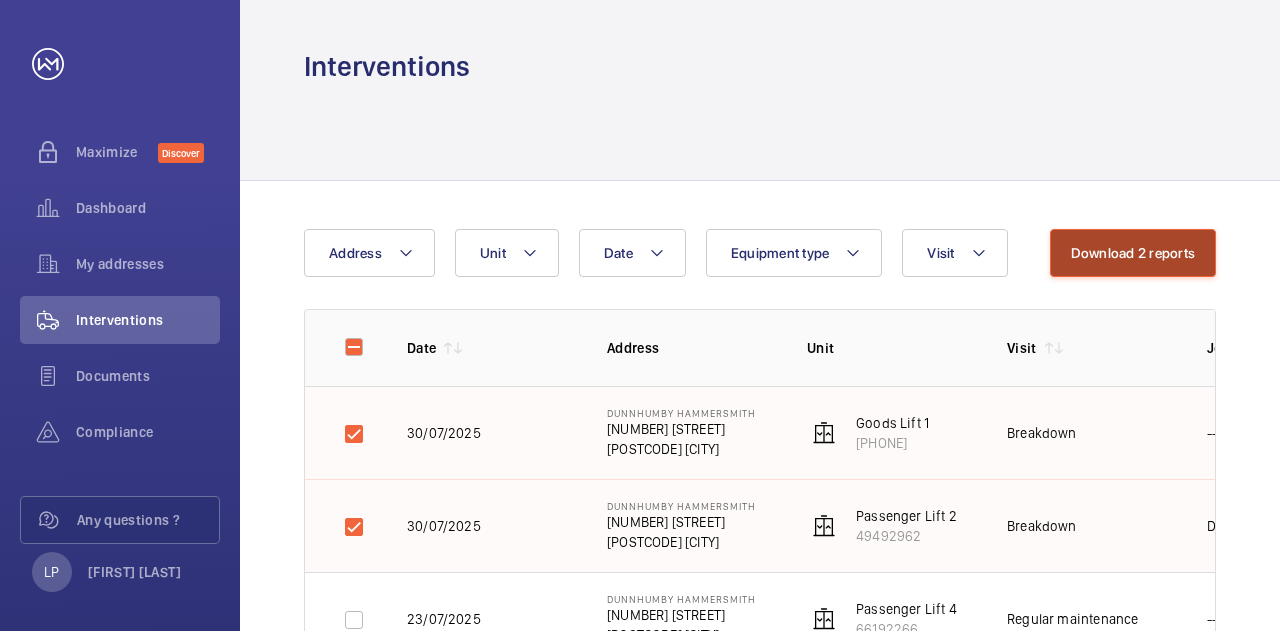 click on "Download 2 reports" 